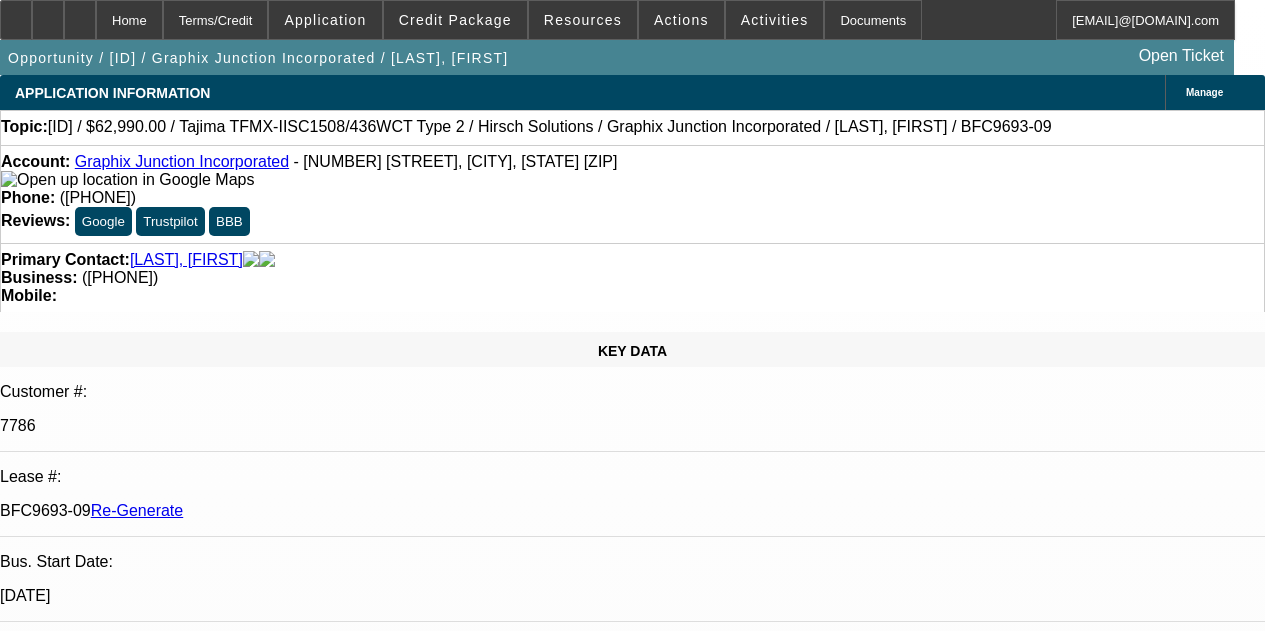 select on "4" 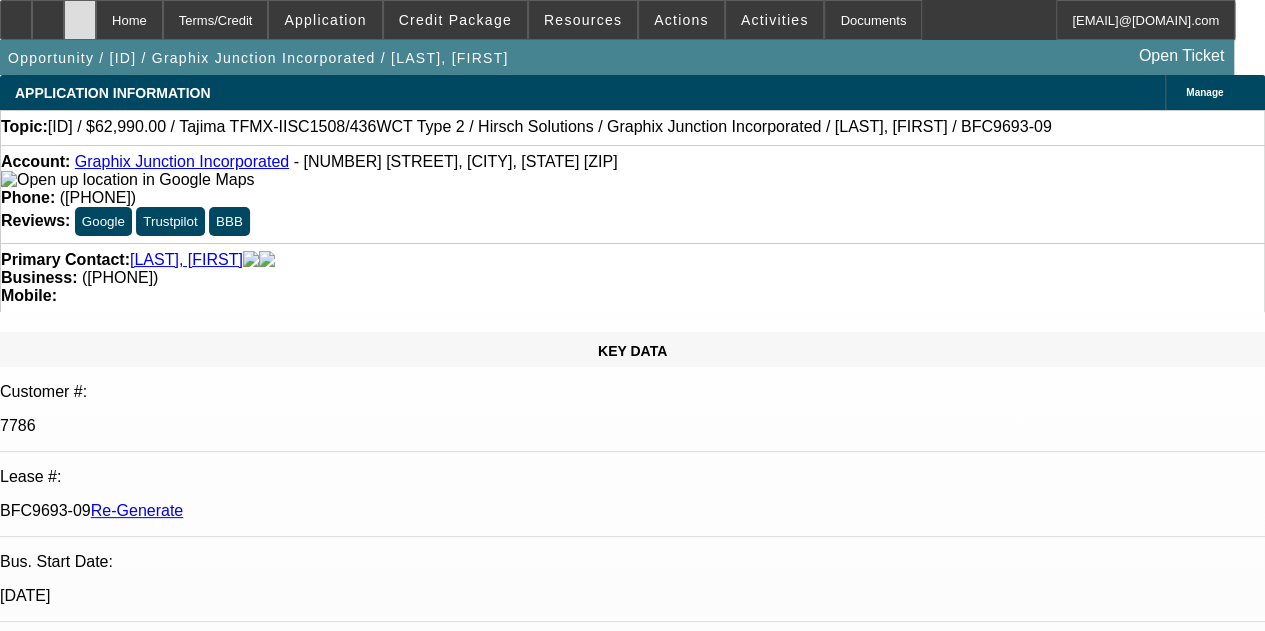 click at bounding box center (80, 20) 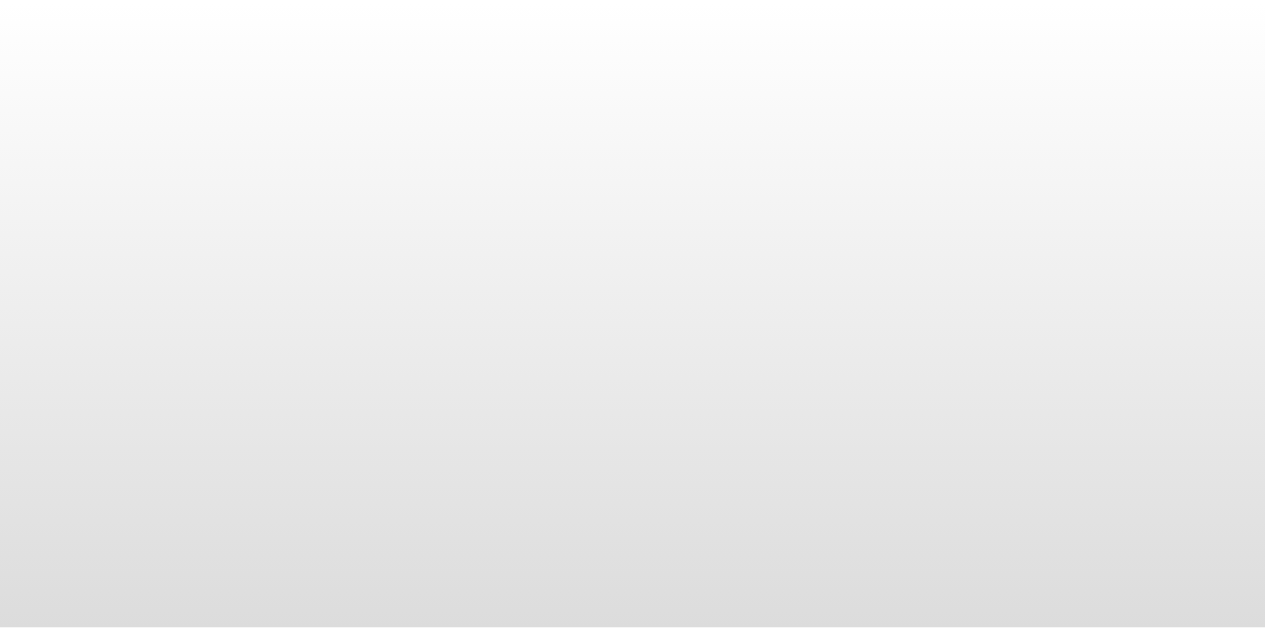 scroll, scrollTop: 0, scrollLeft: 0, axis: both 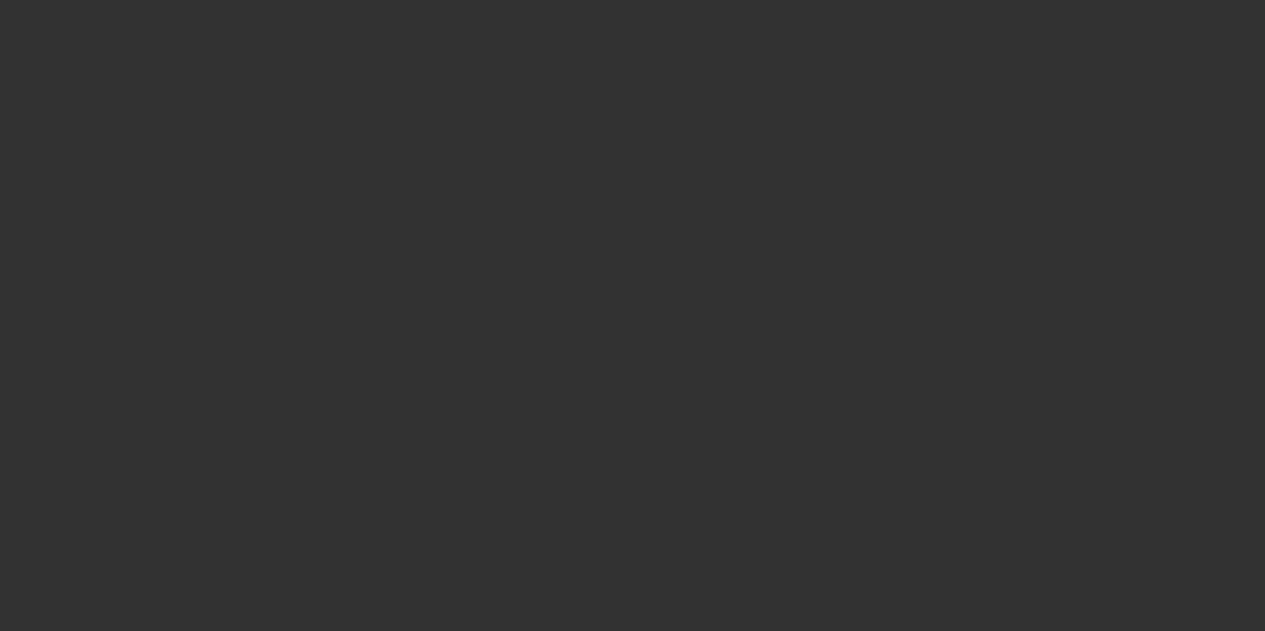 select on "4" 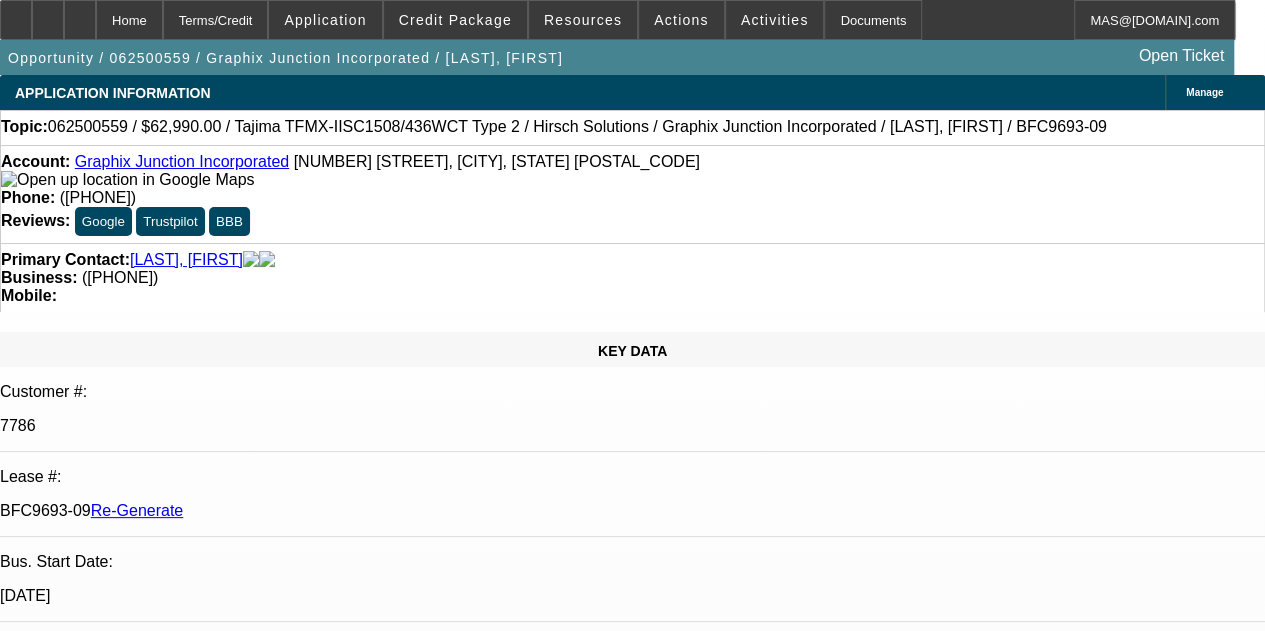 select on "0" 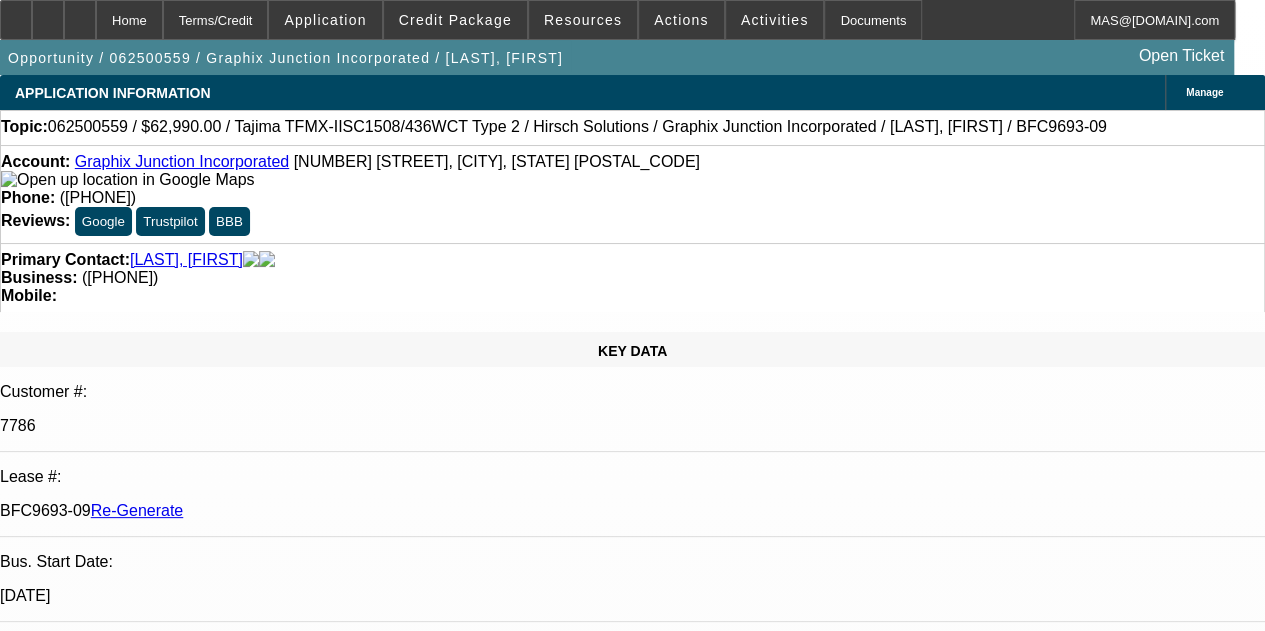 select on "2" 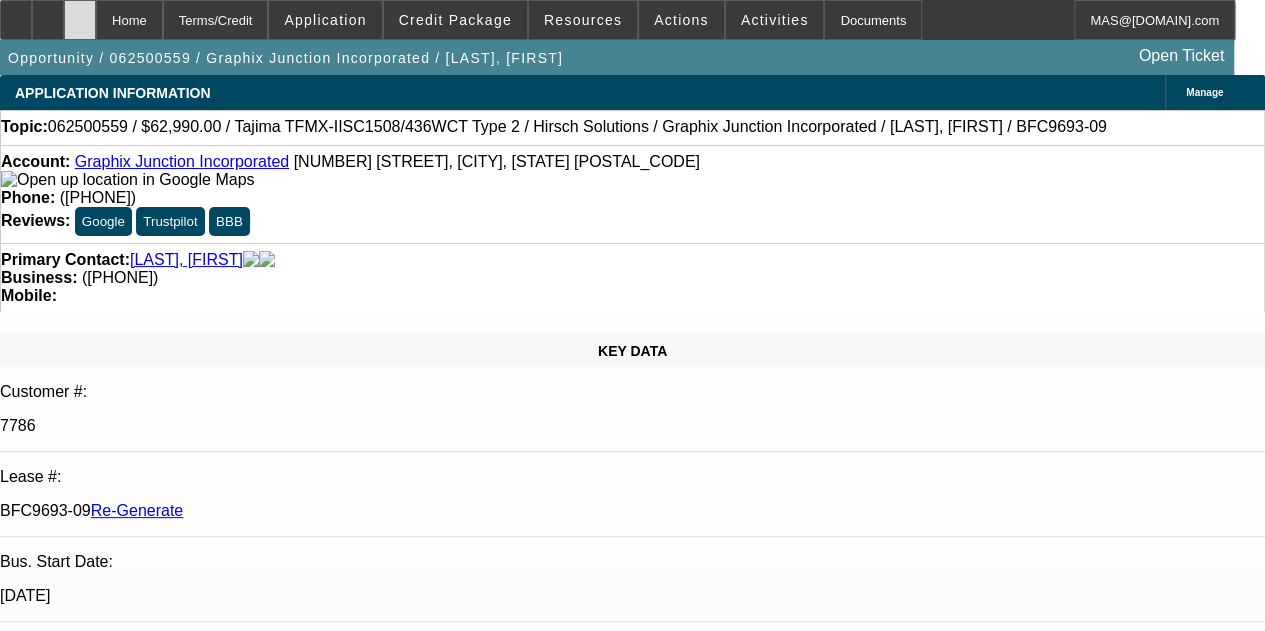 click at bounding box center (80, 20) 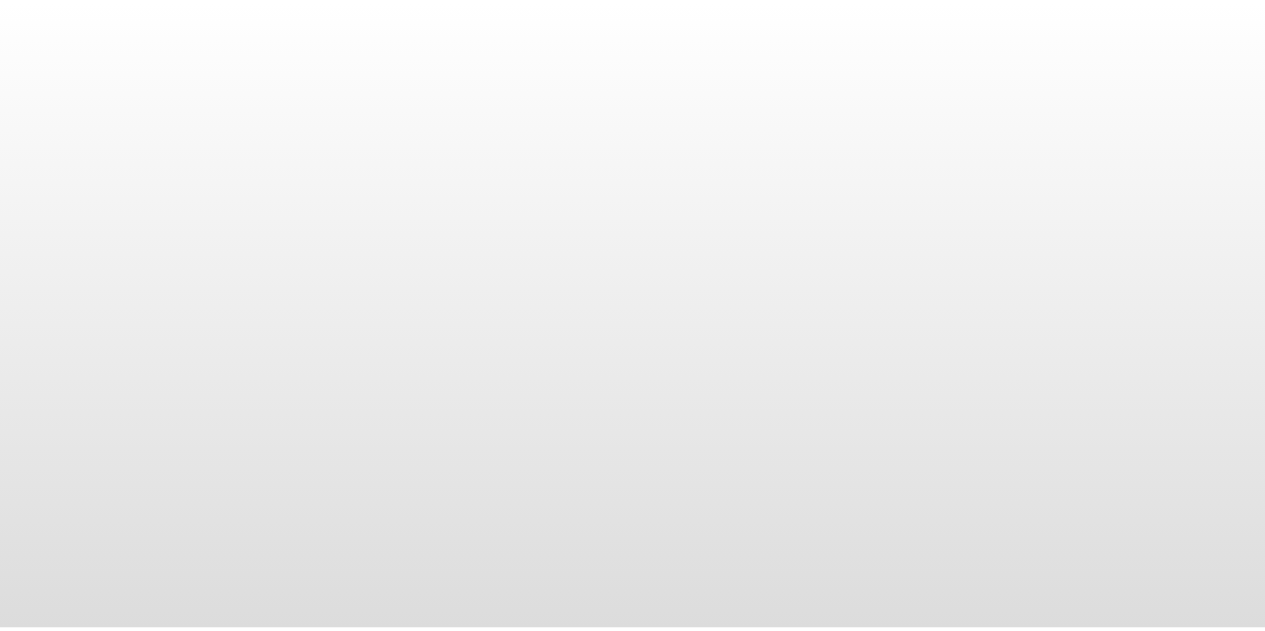 scroll, scrollTop: 0, scrollLeft: 0, axis: both 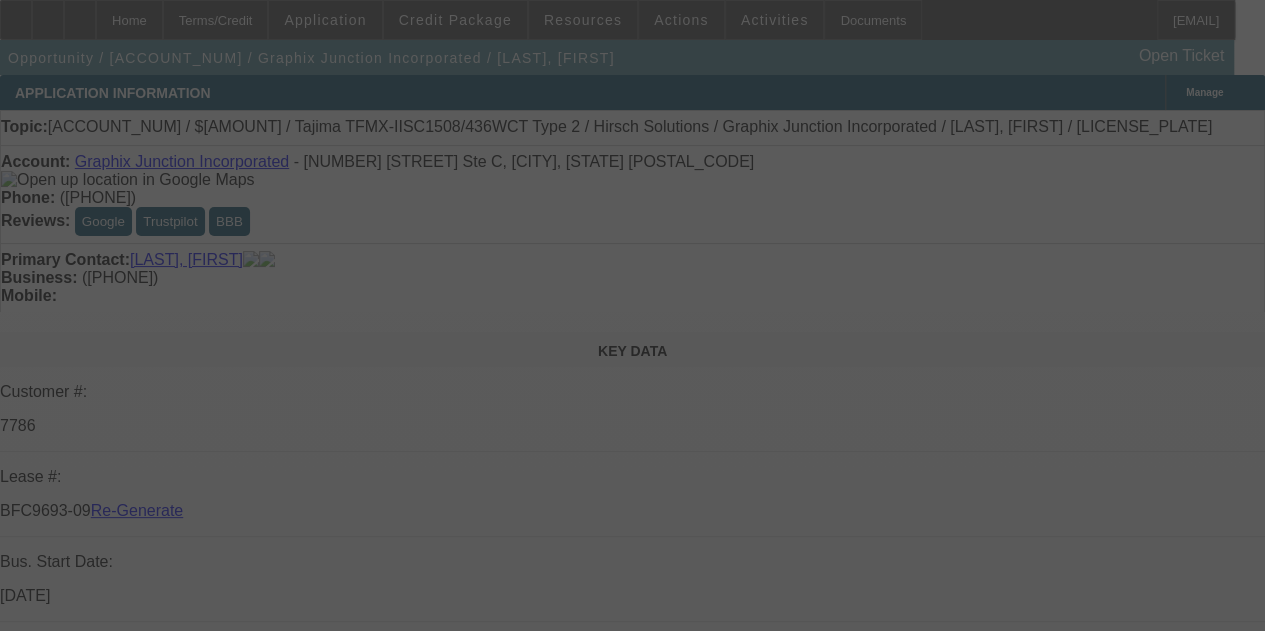 select on "4" 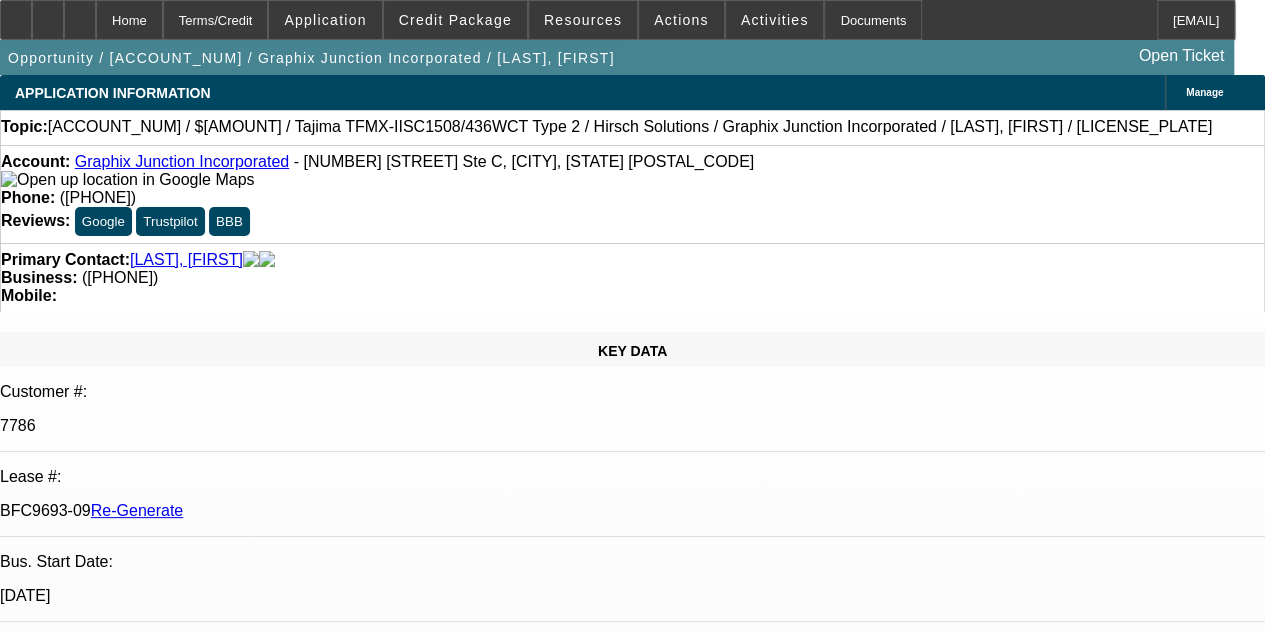 select on "0" 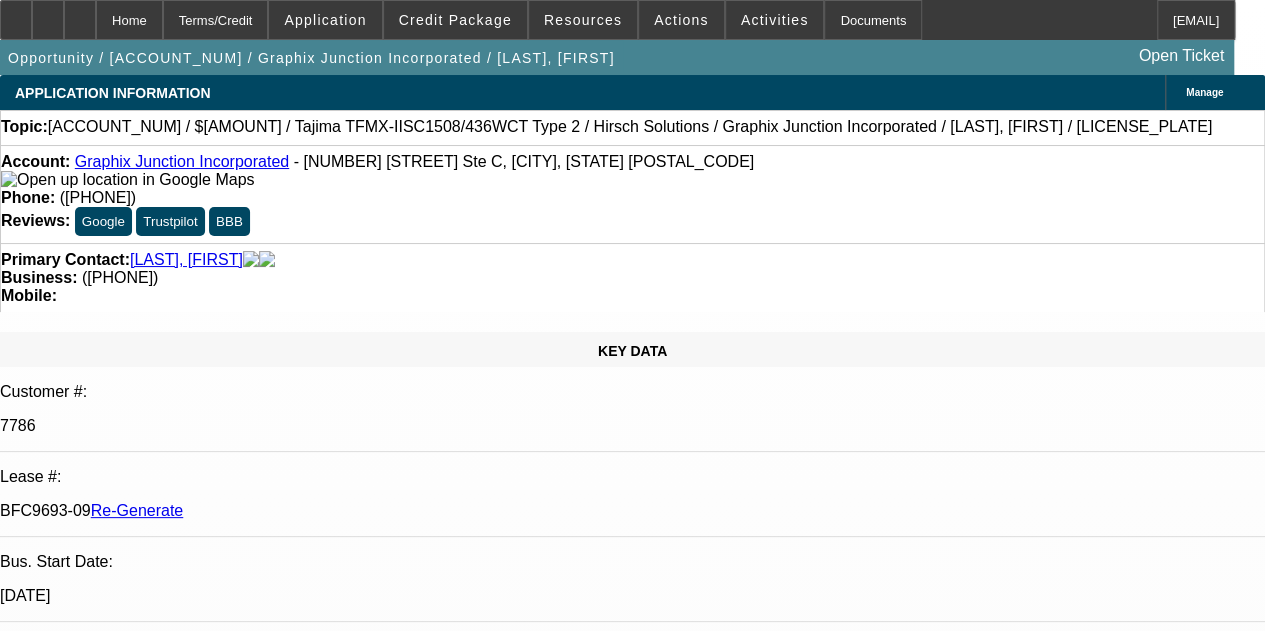 click on "Opportunity / [ACCOUNT_NUM] / Graphix Junction Incorporated / [LAST], [FIRST]
Open Ticket" at bounding box center (617, 57) 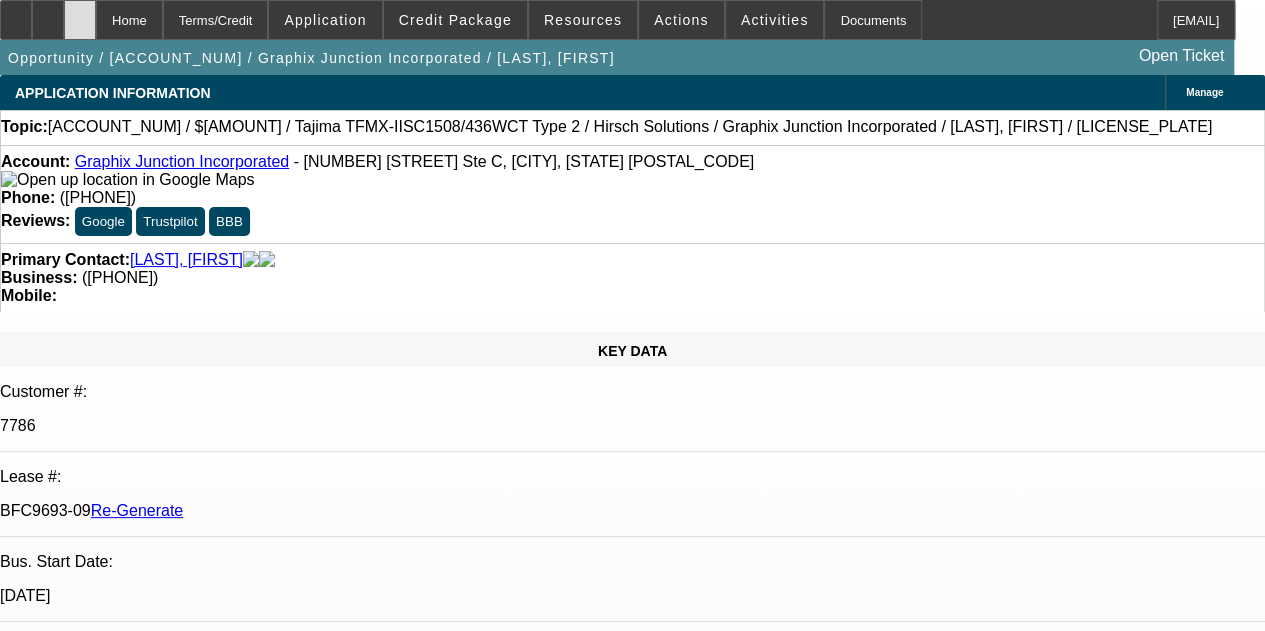 click at bounding box center (80, 20) 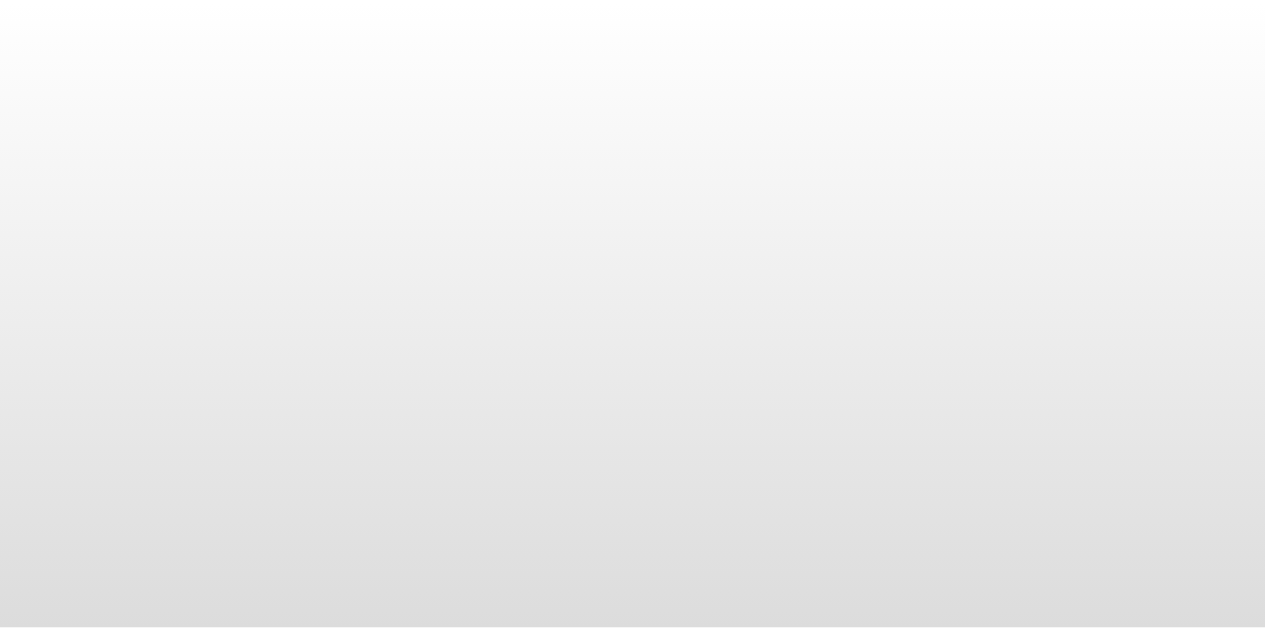 scroll, scrollTop: 0, scrollLeft: 0, axis: both 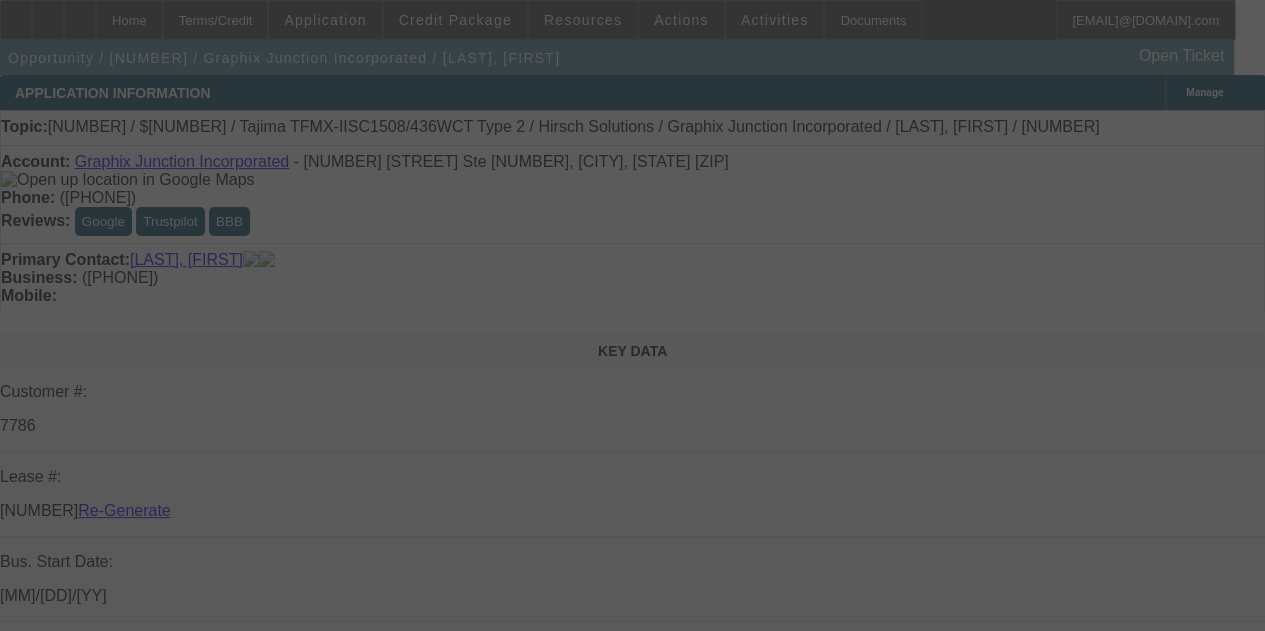 select on "4" 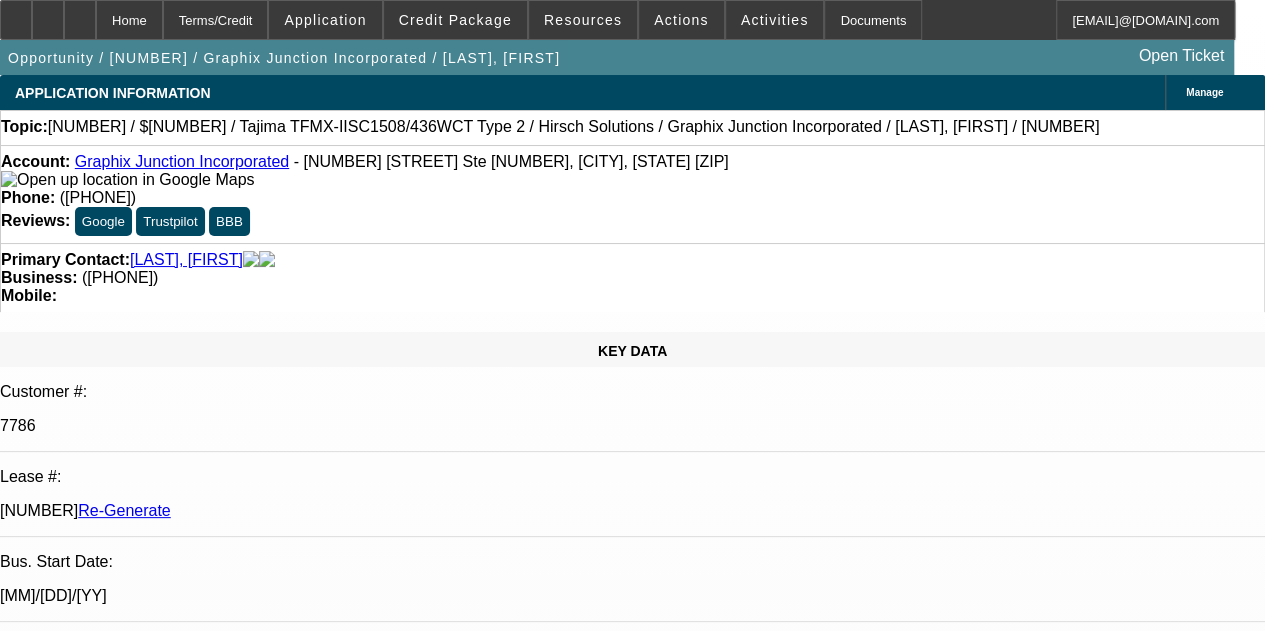 select on "0" 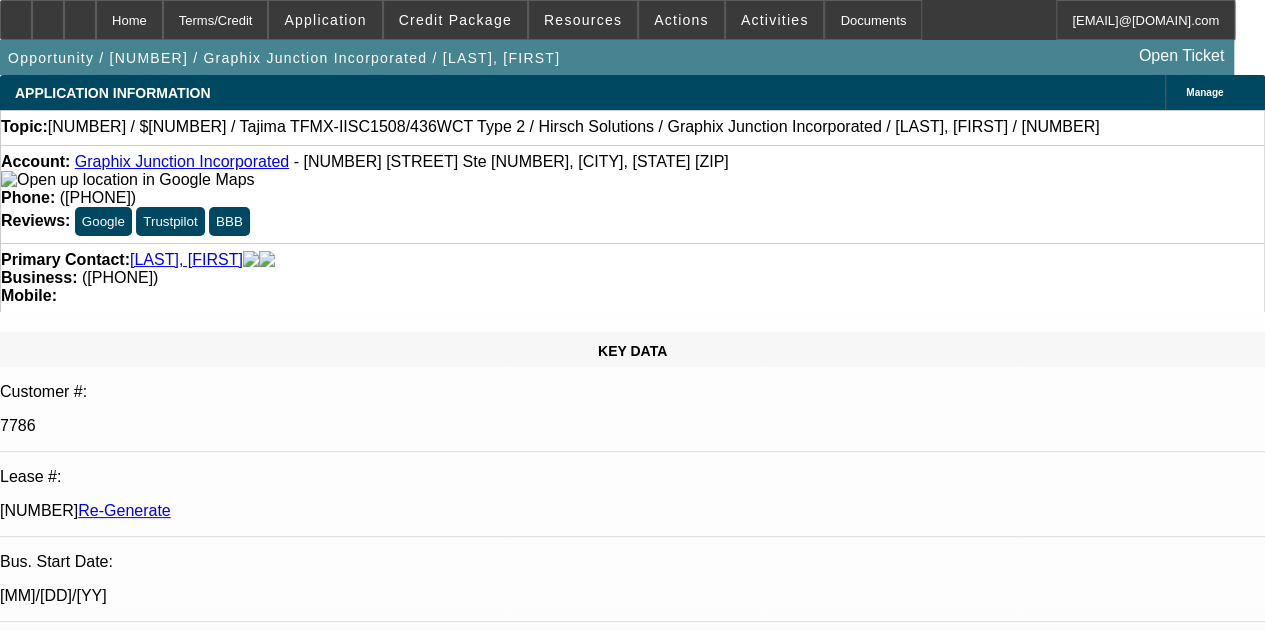select on "1" 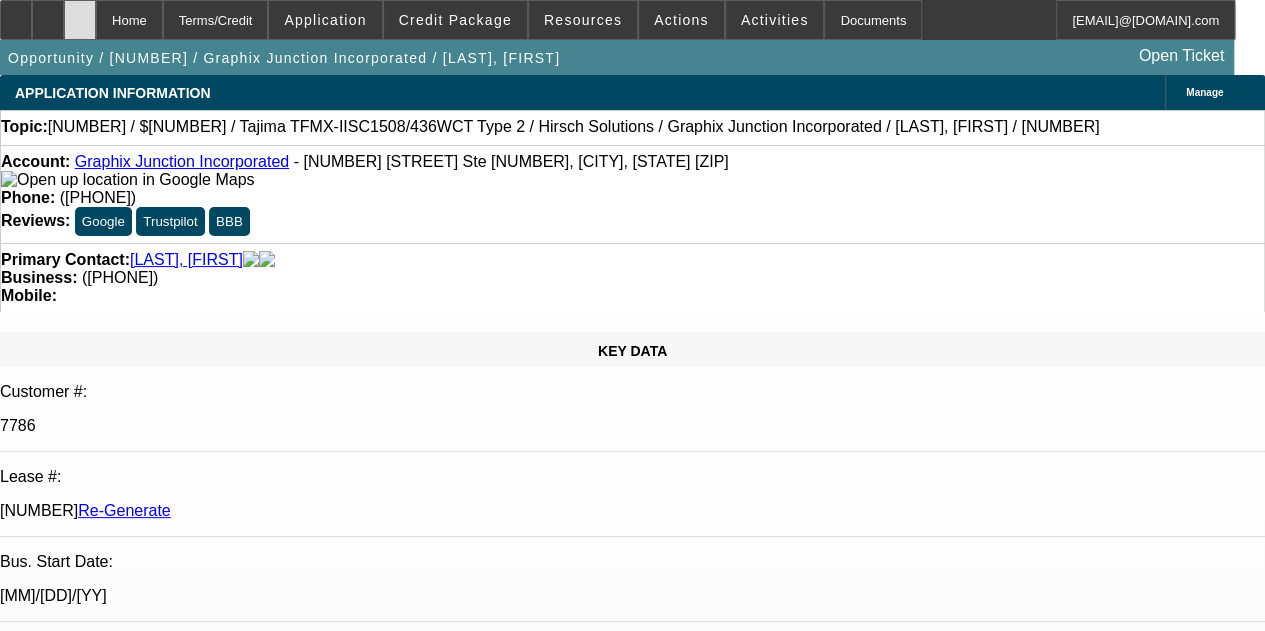 click at bounding box center [80, 20] 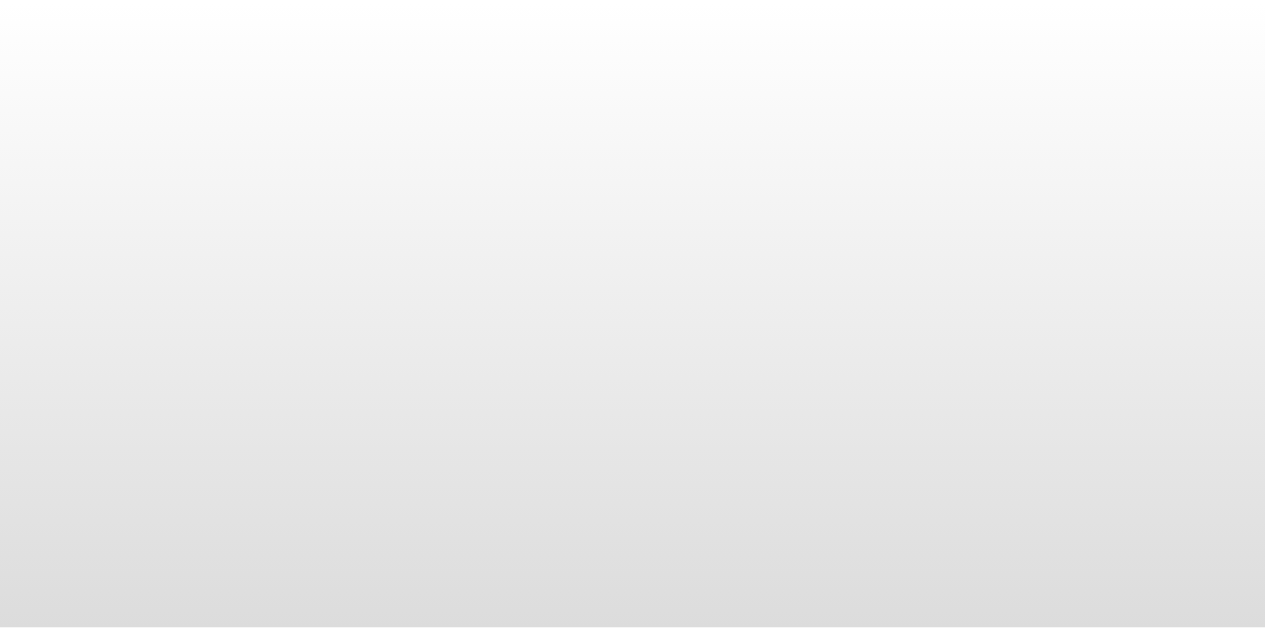 scroll, scrollTop: 0, scrollLeft: 0, axis: both 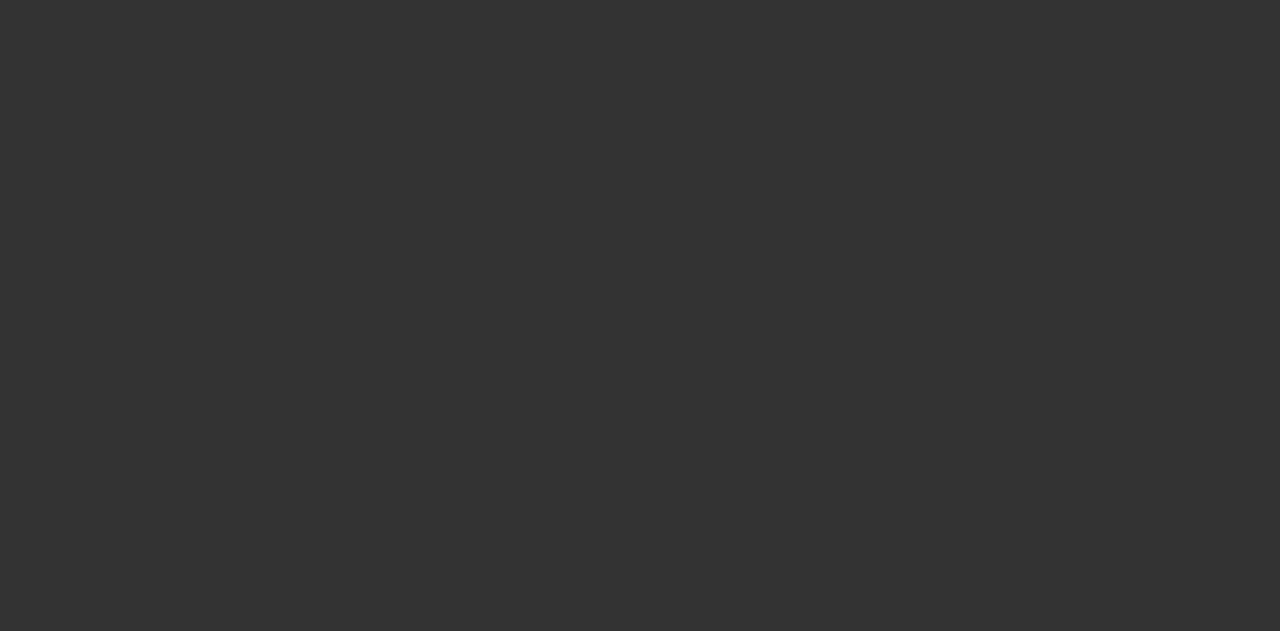 select on "4" 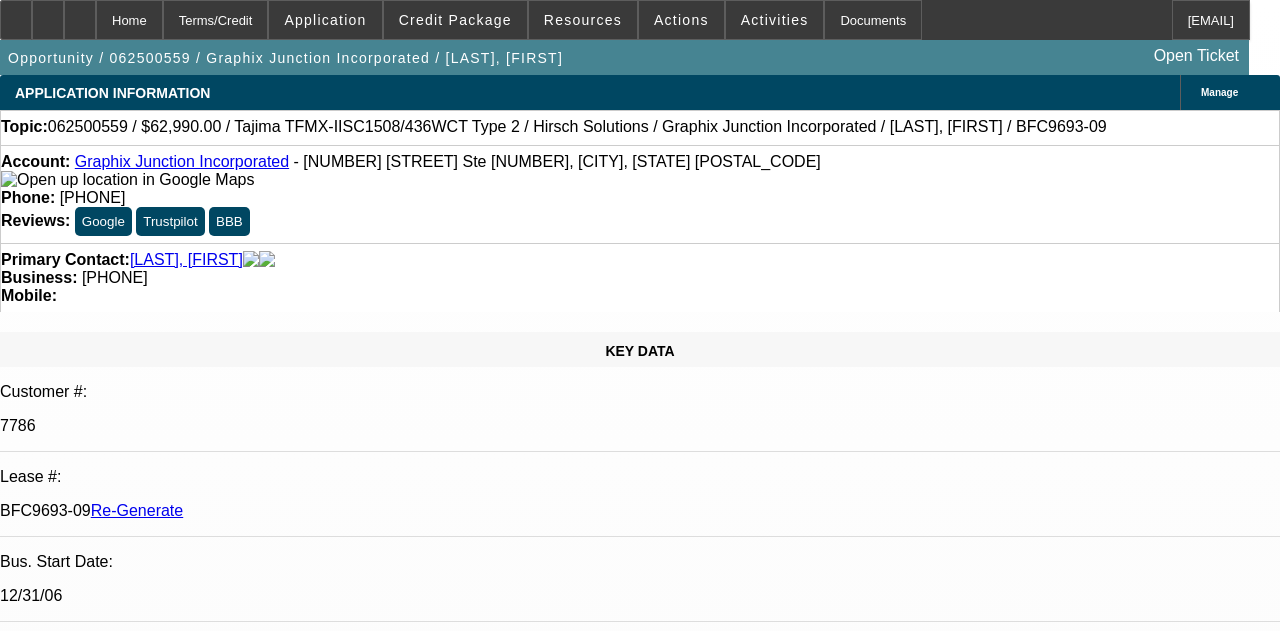 select on "0" 